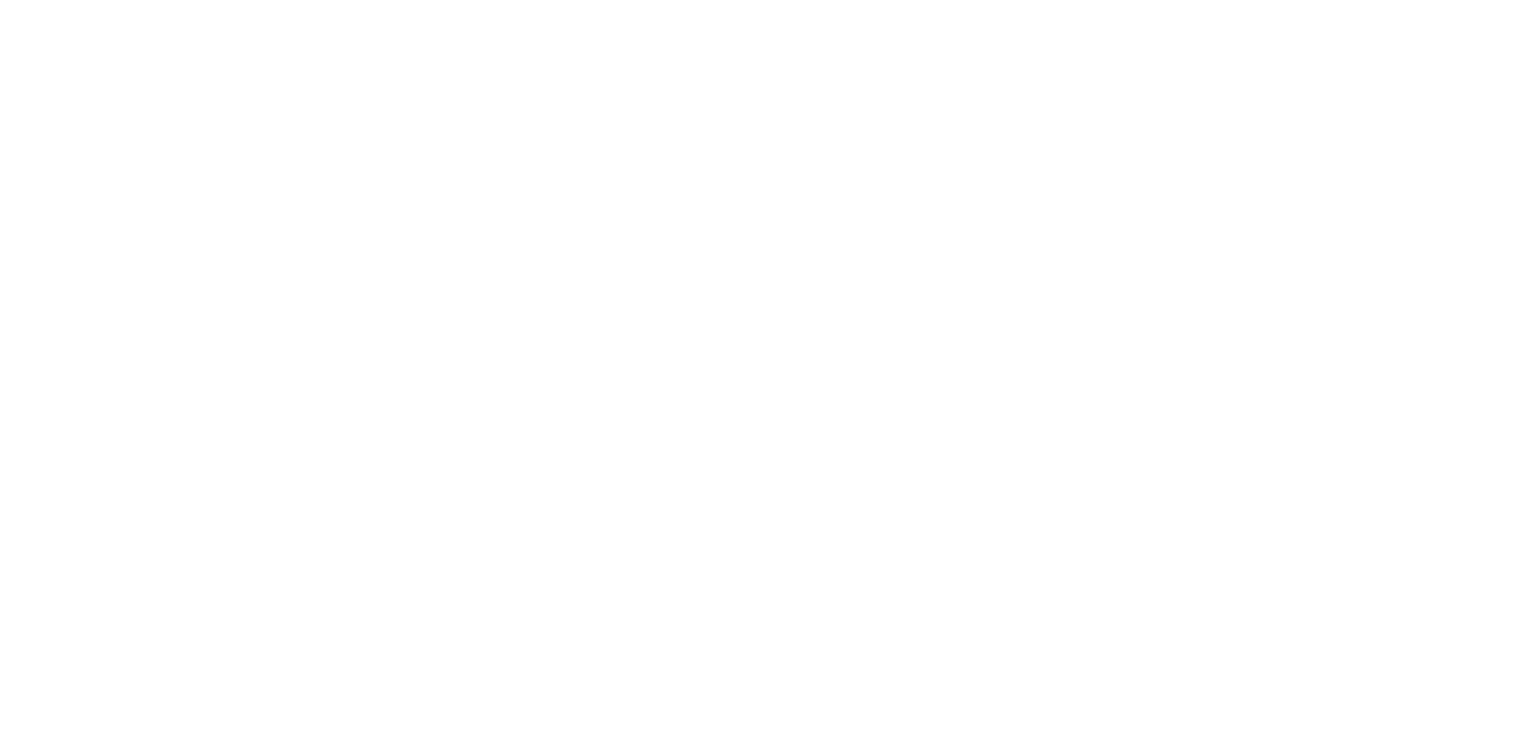 scroll, scrollTop: 0, scrollLeft: 0, axis: both 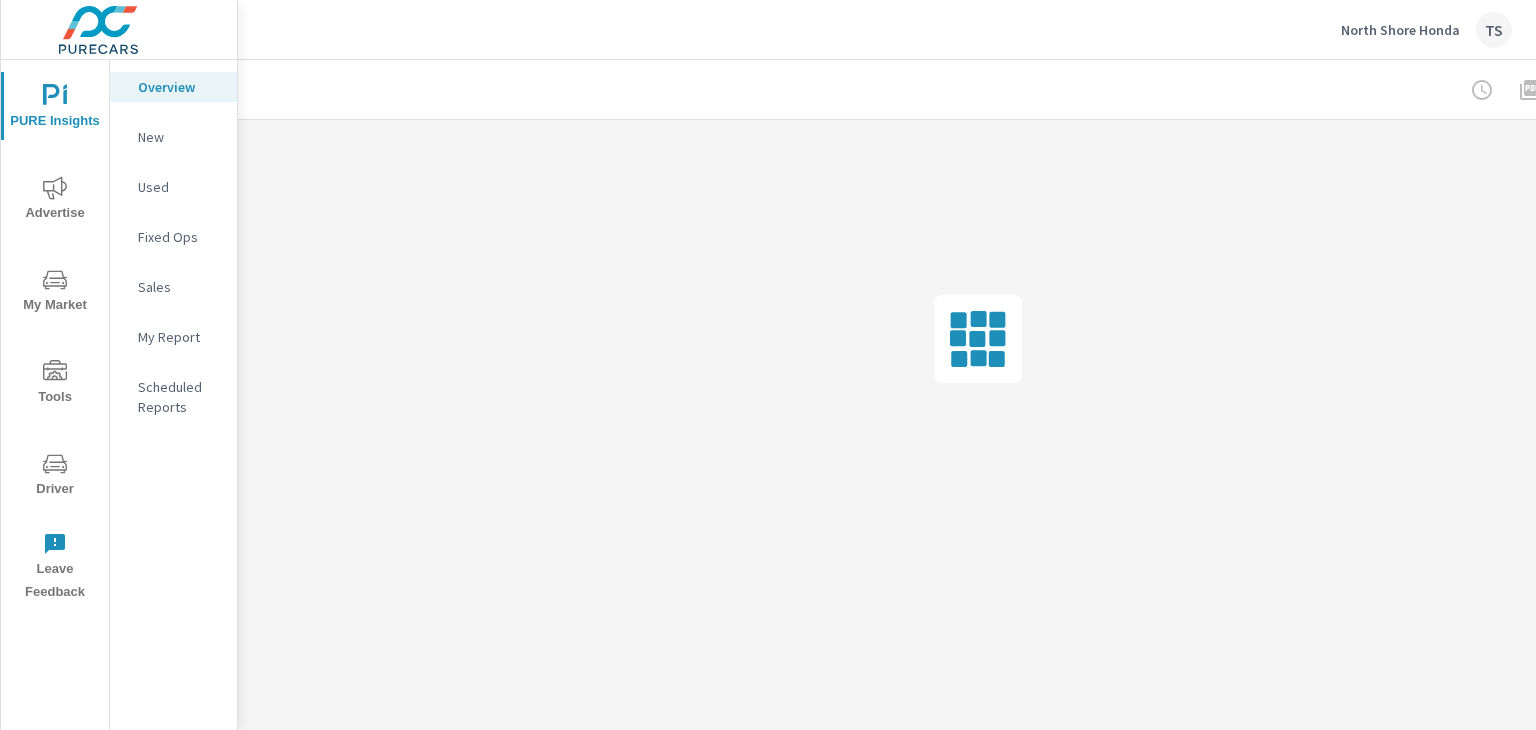 click 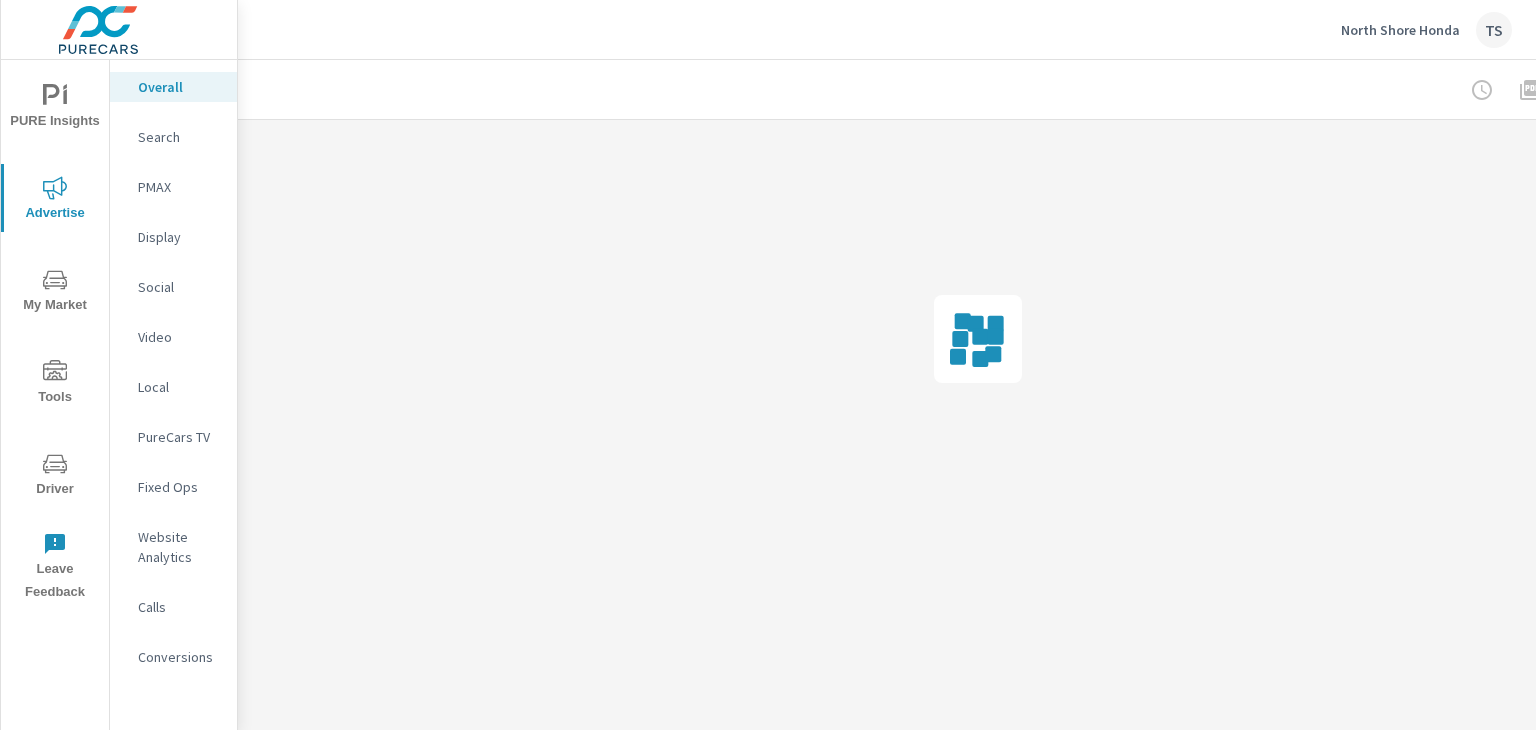 click on "Search" at bounding box center [179, 137] 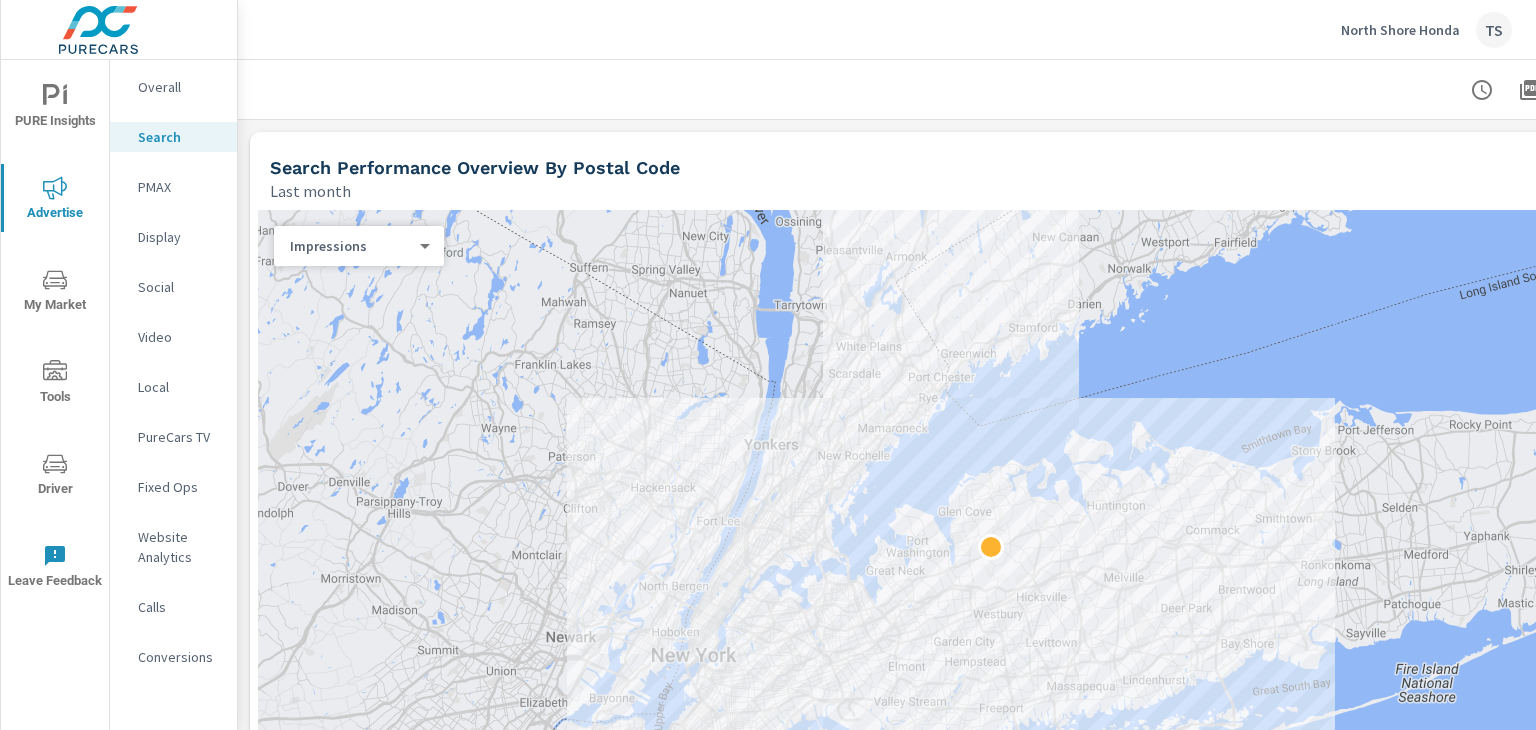 scroll, scrollTop: 300, scrollLeft: 0, axis: vertical 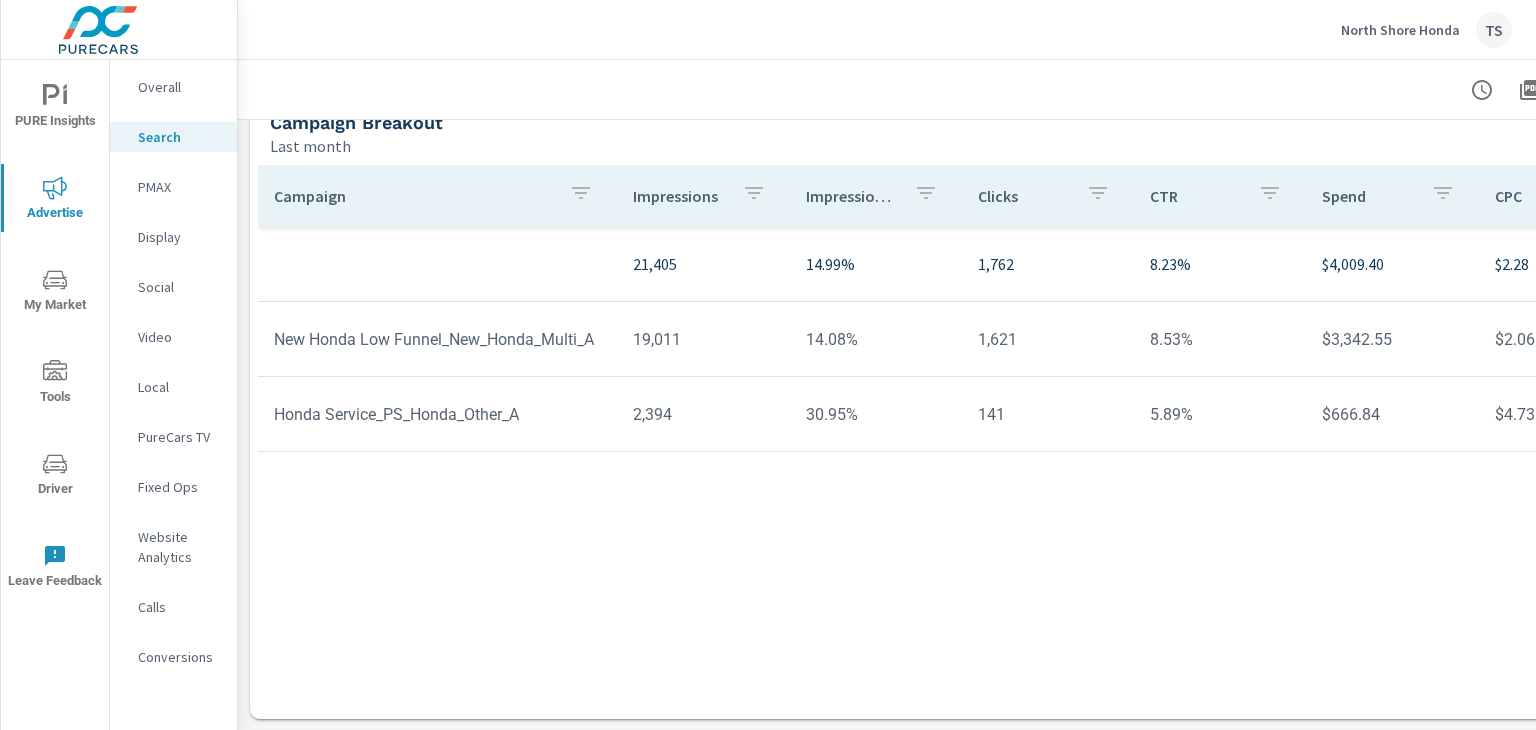 click on "New Honda Low Funnel_New_Honda_Multi_A" at bounding box center [437, 339] 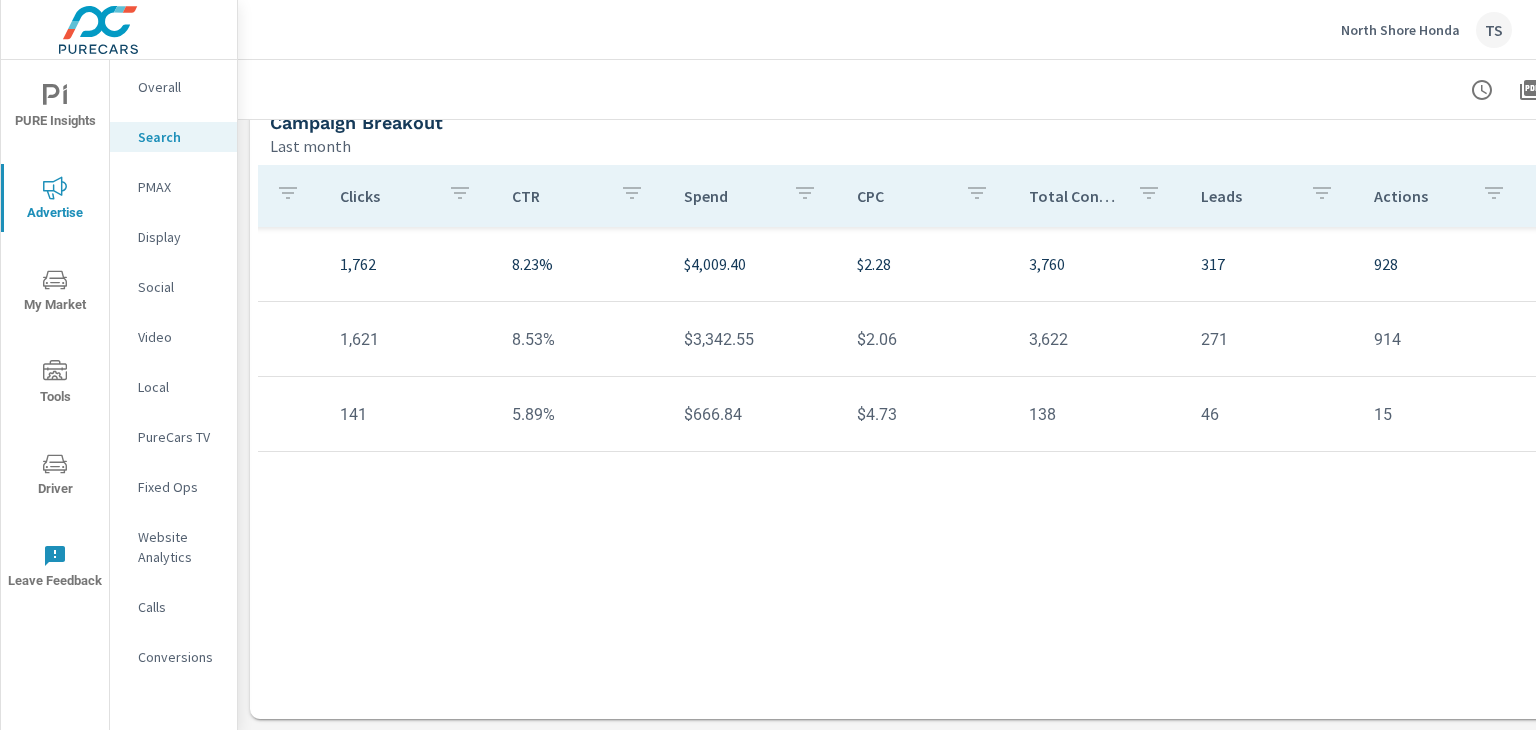 scroll, scrollTop: 0, scrollLeft: 0, axis: both 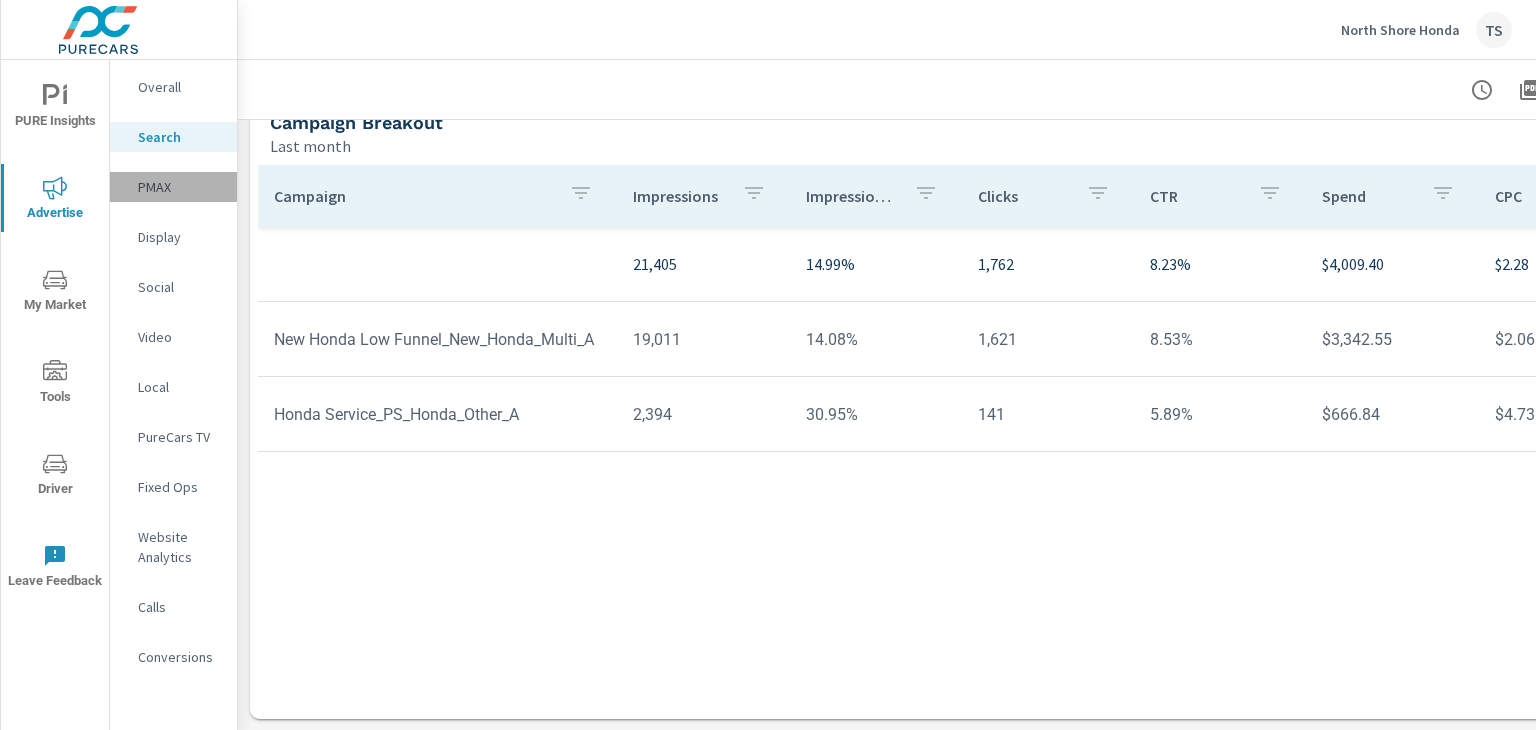 click on "PMAX" at bounding box center [179, 187] 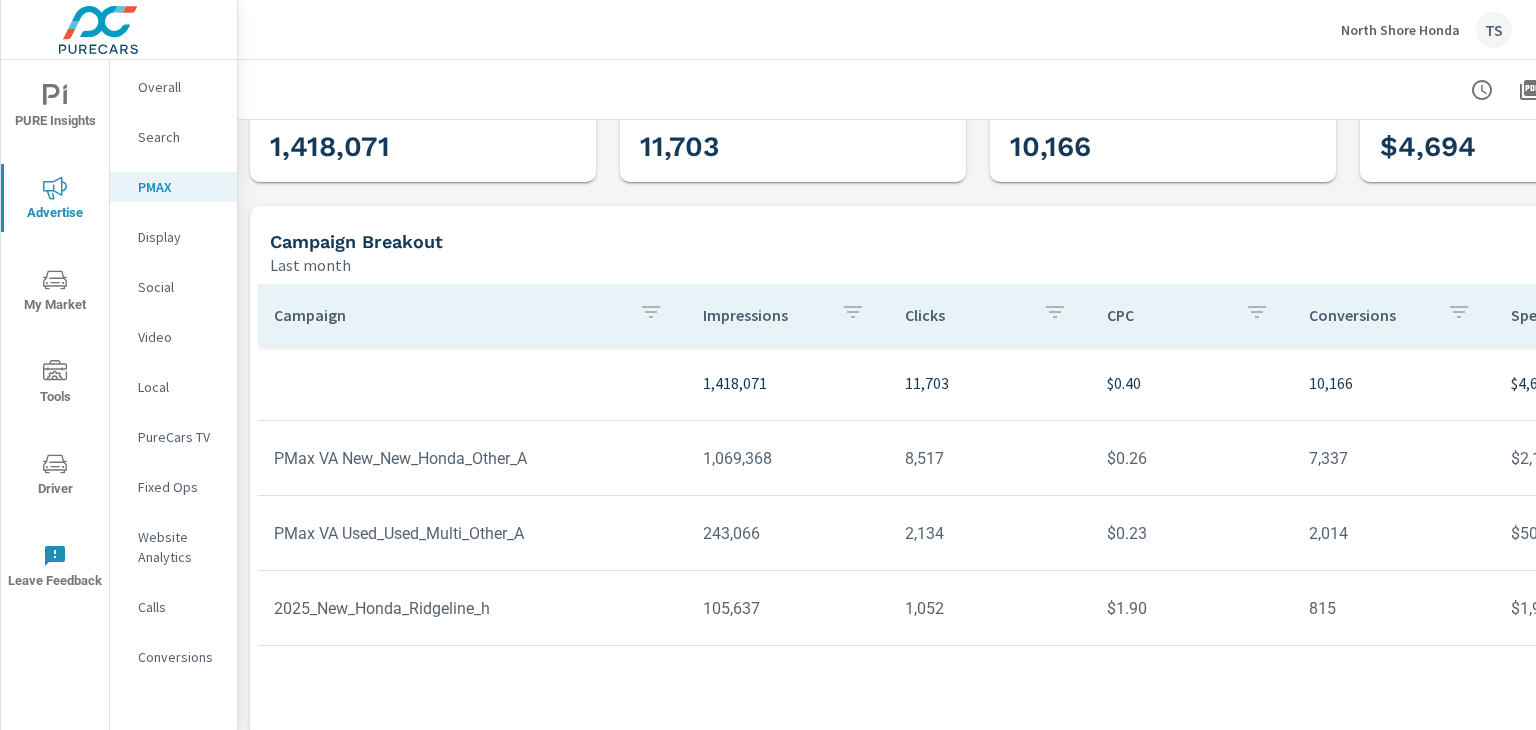 scroll, scrollTop: 225, scrollLeft: 0, axis: vertical 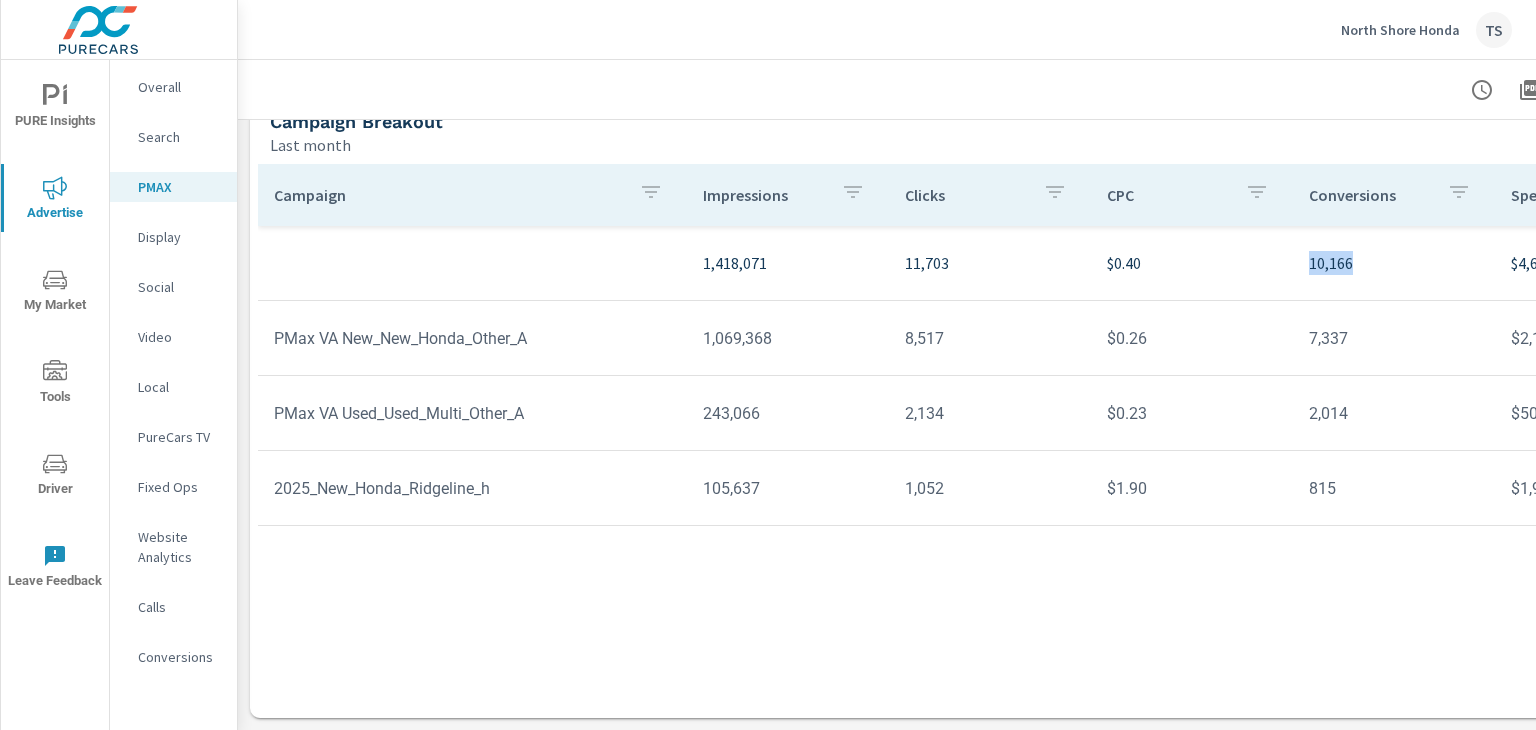 drag, startPoint x: 1202, startPoint y: 713, endPoint x: 1368, endPoint y: 712, distance: 166.003 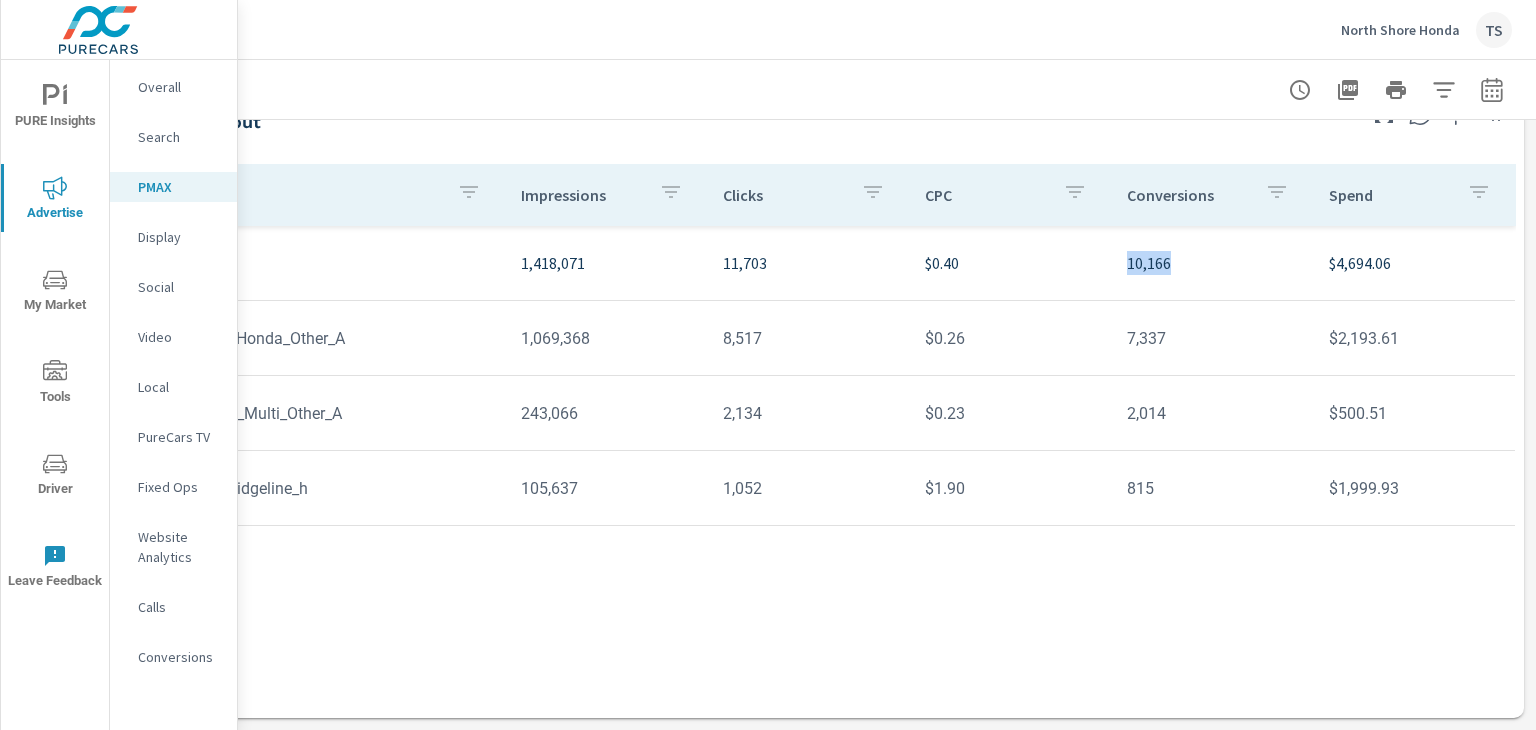 click 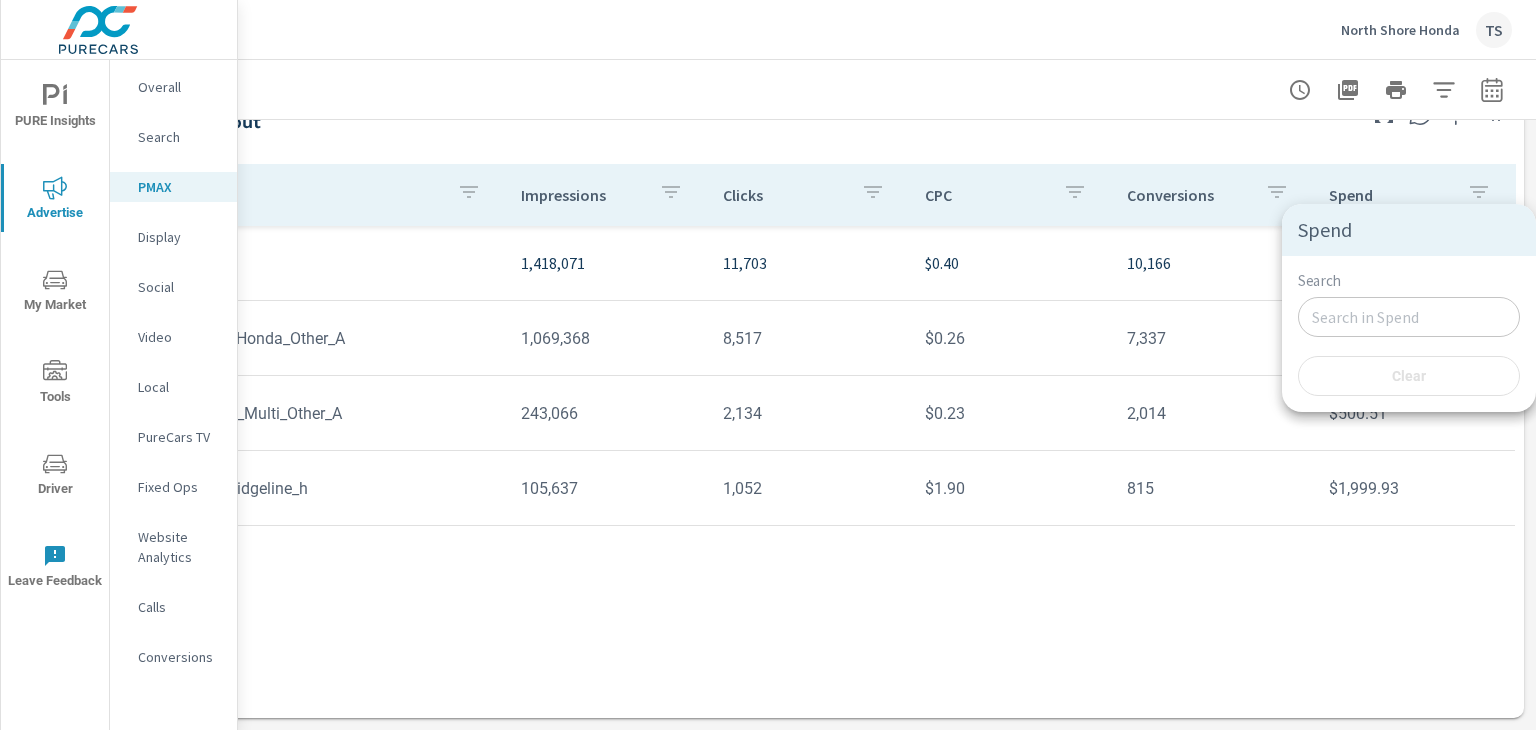 click at bounding box center [768, 365] 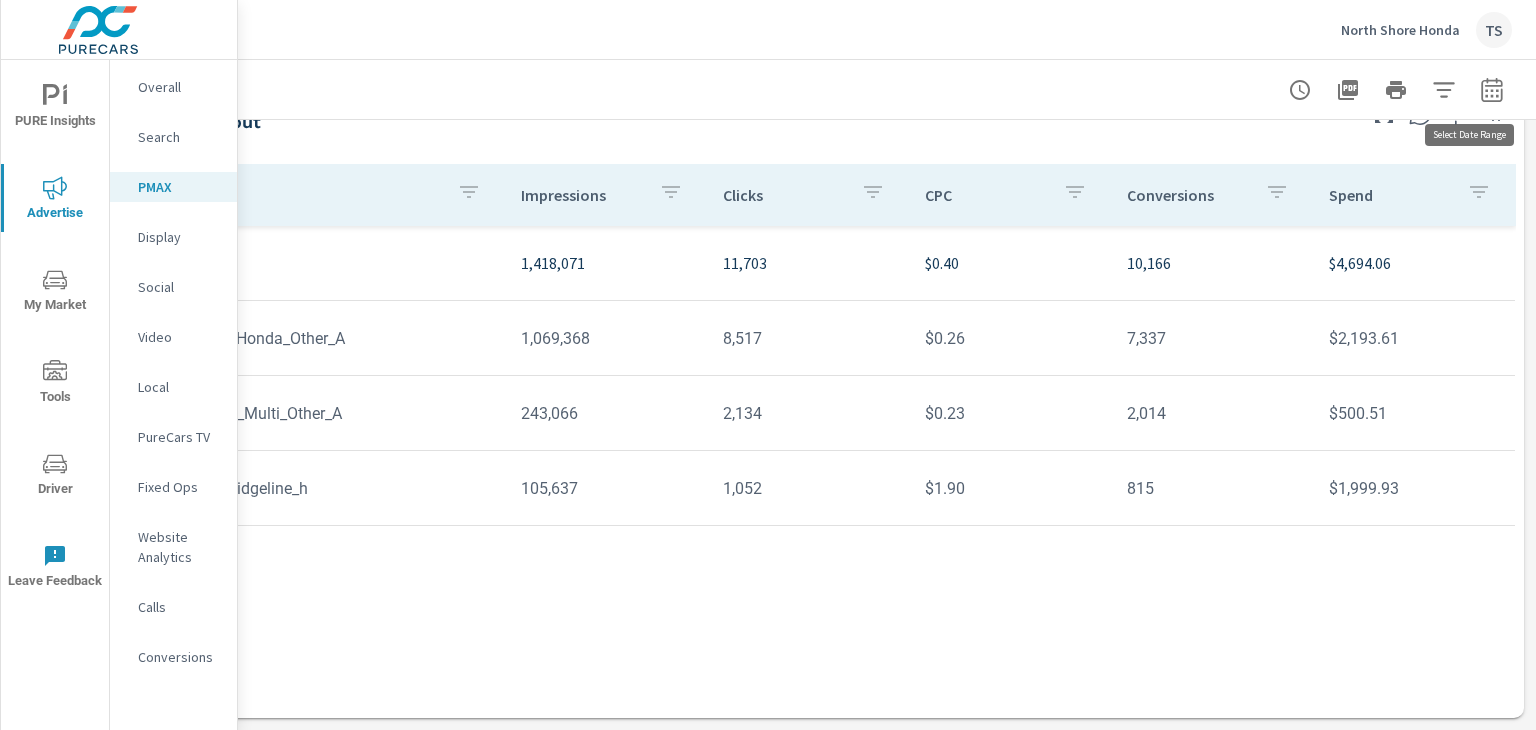 click 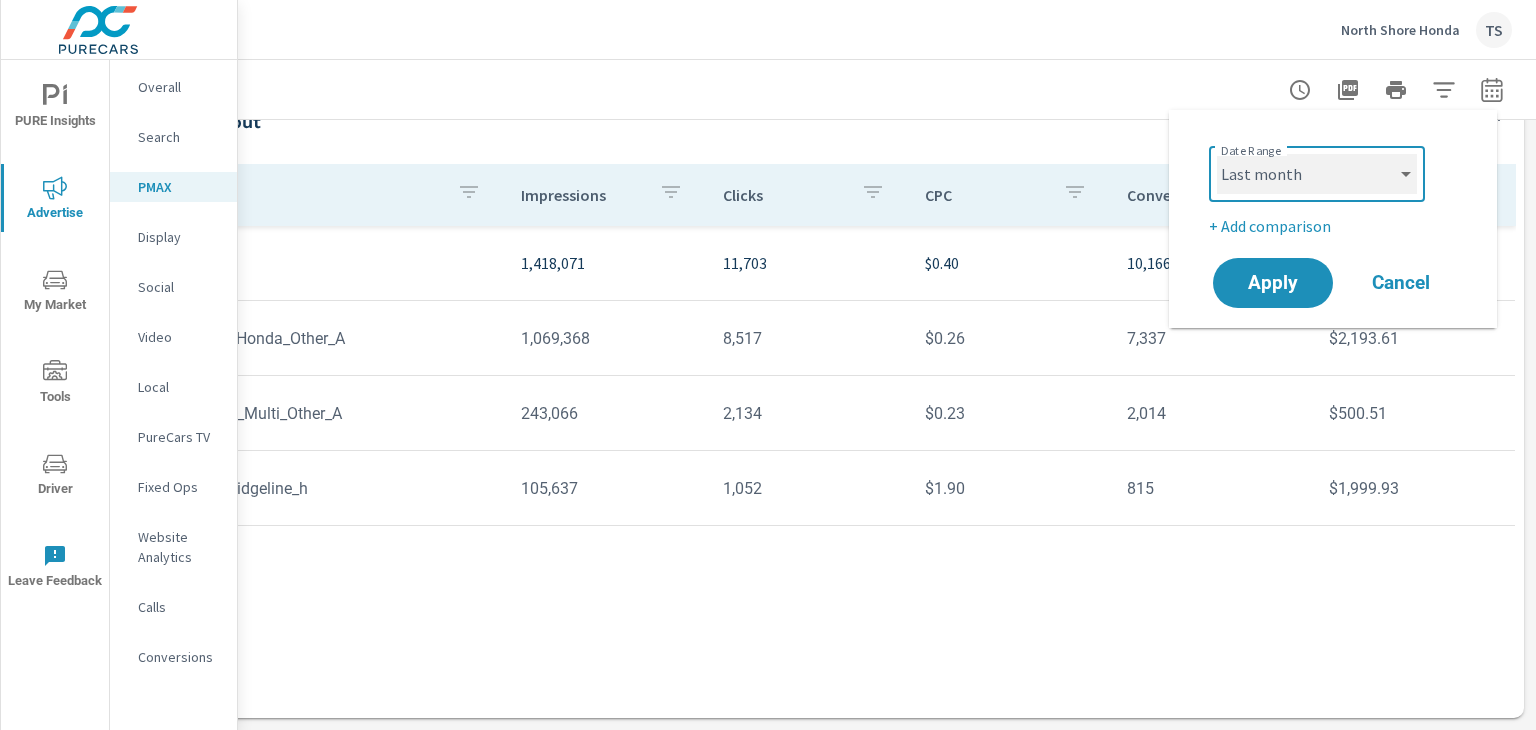 click on "Custom Yesterday Last week Last 7 days Last 14 days Last 30 days Last 45 days Last 60 days Last 90 days Last 180 days Last 365 days Month to date Last month Last 2 months Last 3 months Last 6 months Last 9 months Last 12 months Year to date Last year" at bounding box center (1317, 174) 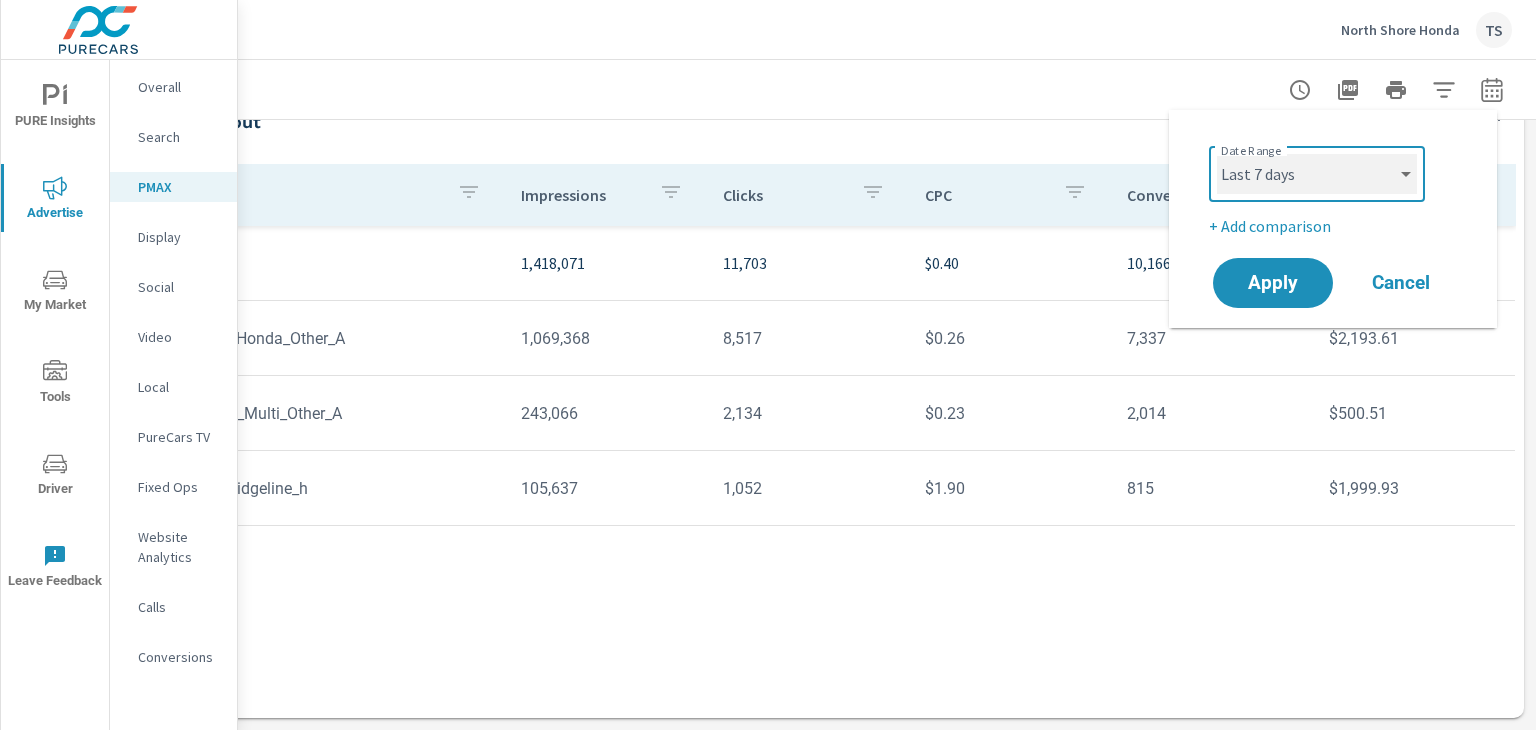 click on "Custom Yesterday Last week Last 7 days Last 14 days Last 30 days Last 45 days Last 60 days Last 90 days Last 180 days Last 365 days Month to date Last month Last 2 months Last 3 months Last 6 months Last 9 months Last 12 months Year to date Last year" at bounding box center (1317, 174) 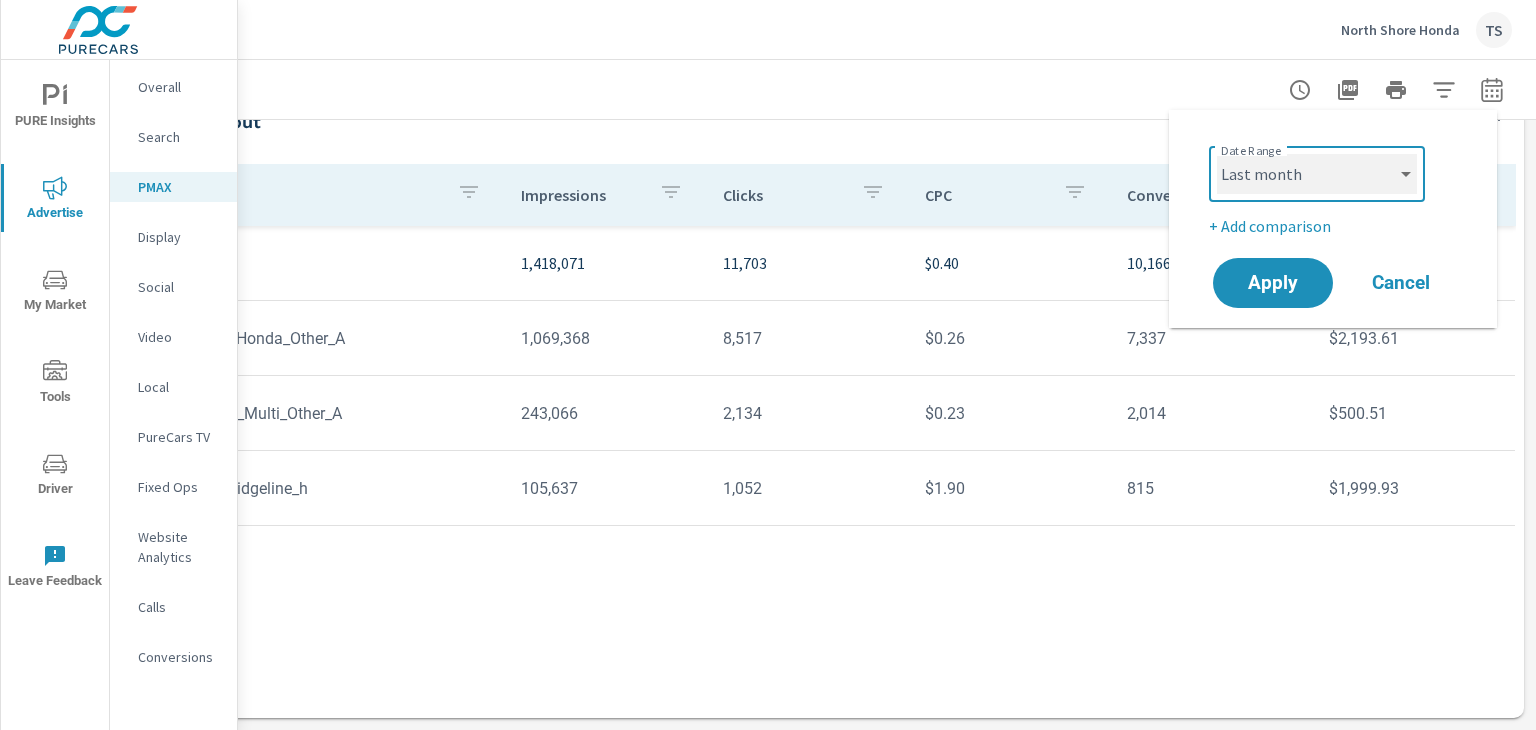 select on "Last 7 days" 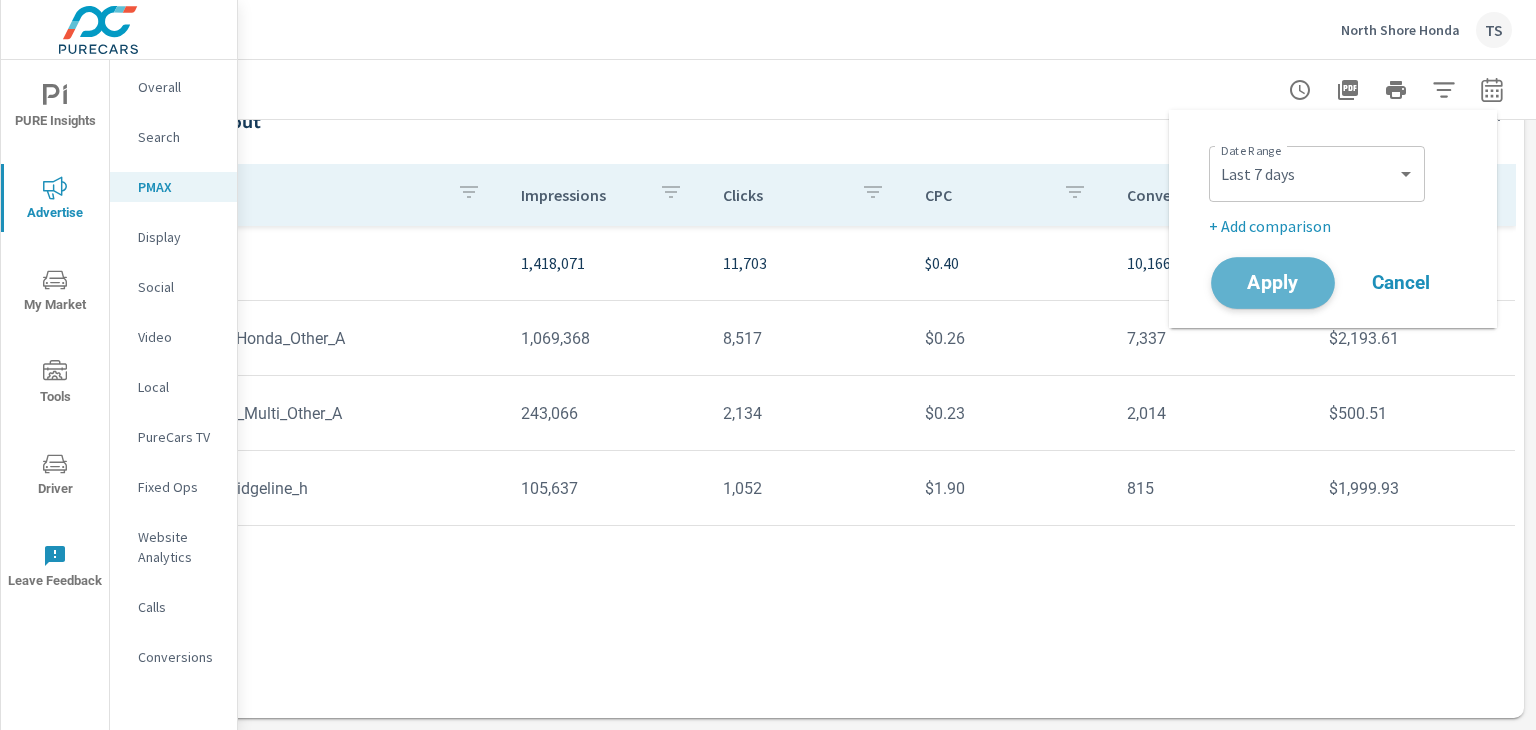 click on "Apply" at bounding box center [1273, 283] 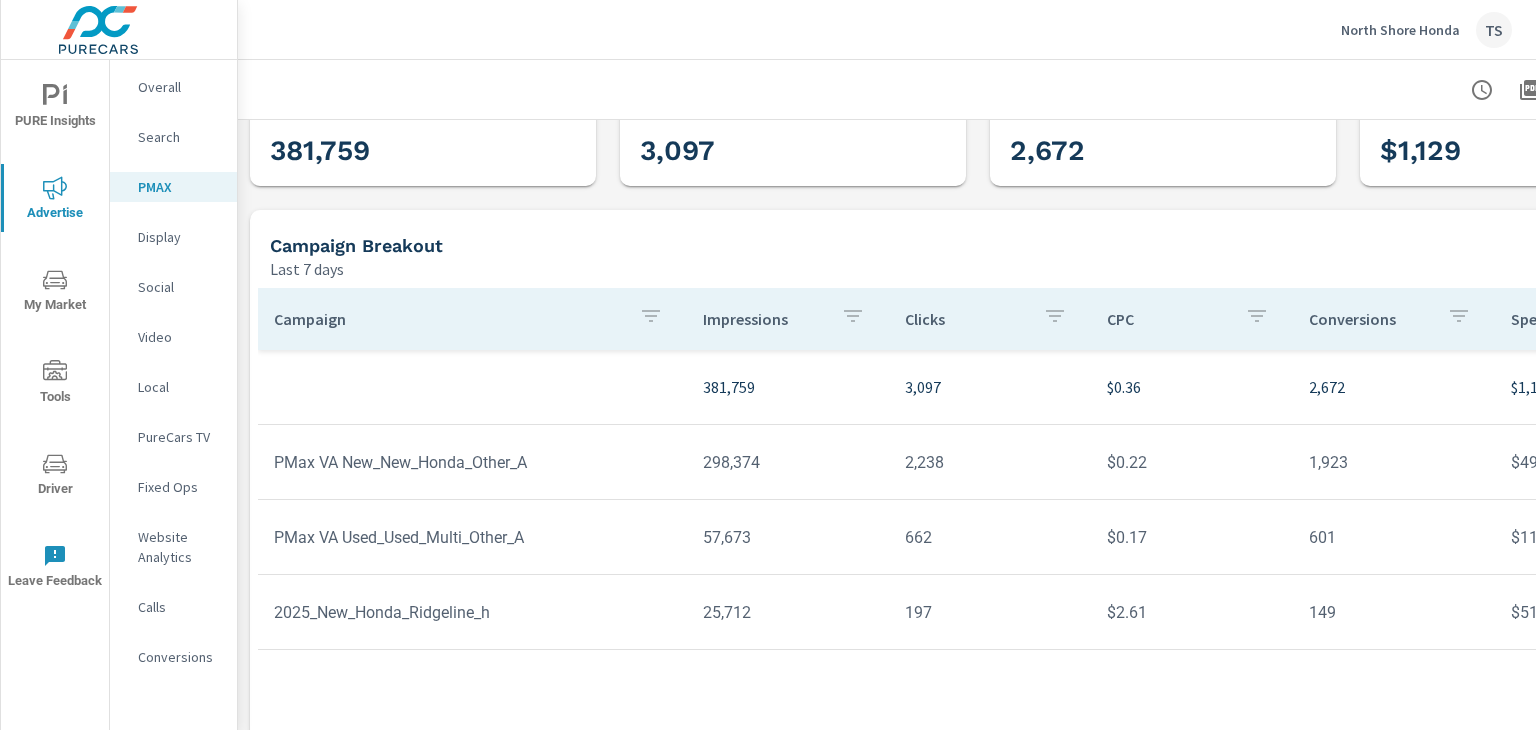 scroll, scrollTop: 200, scrollLeft: 0, axis: vertical 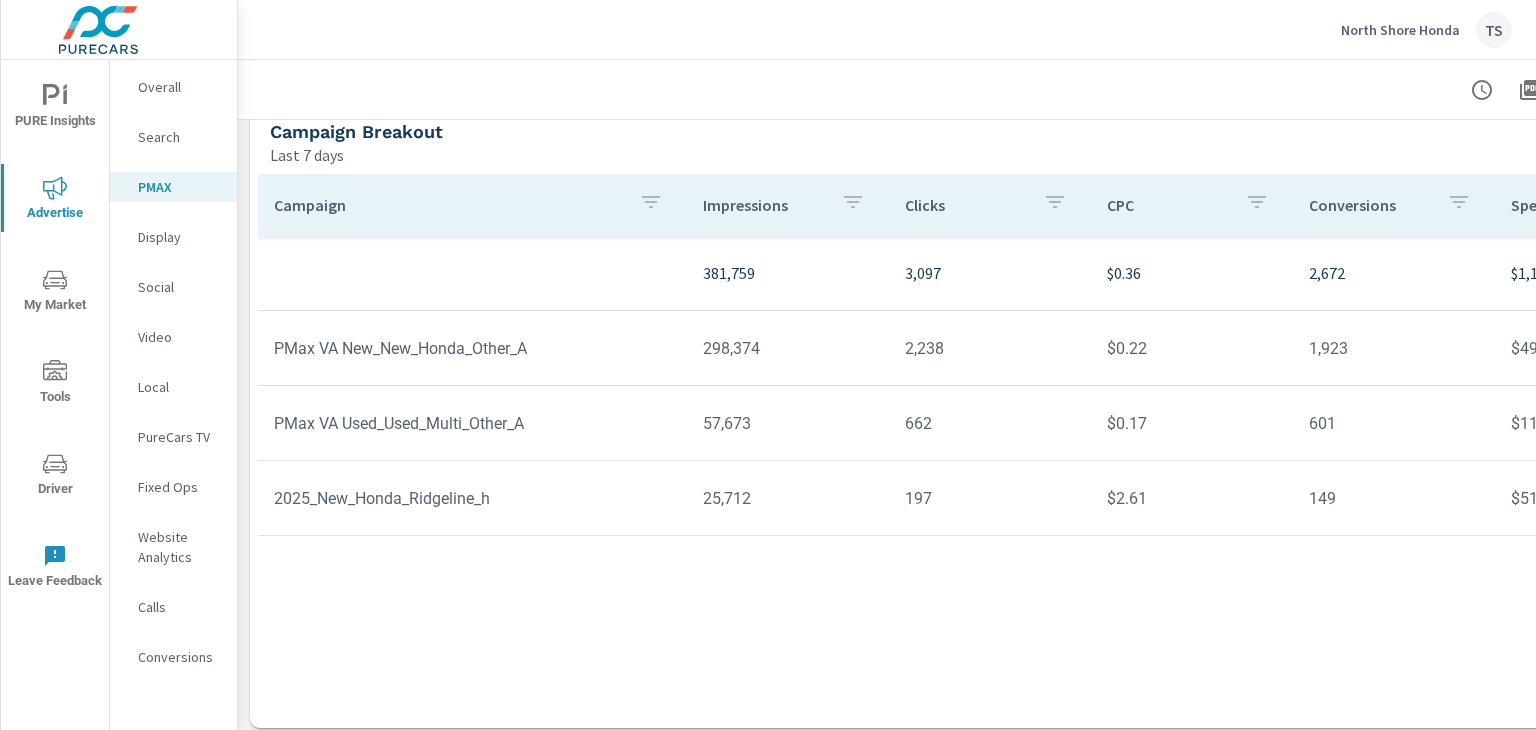 click on "Tools" at bounding box center [55, 384] 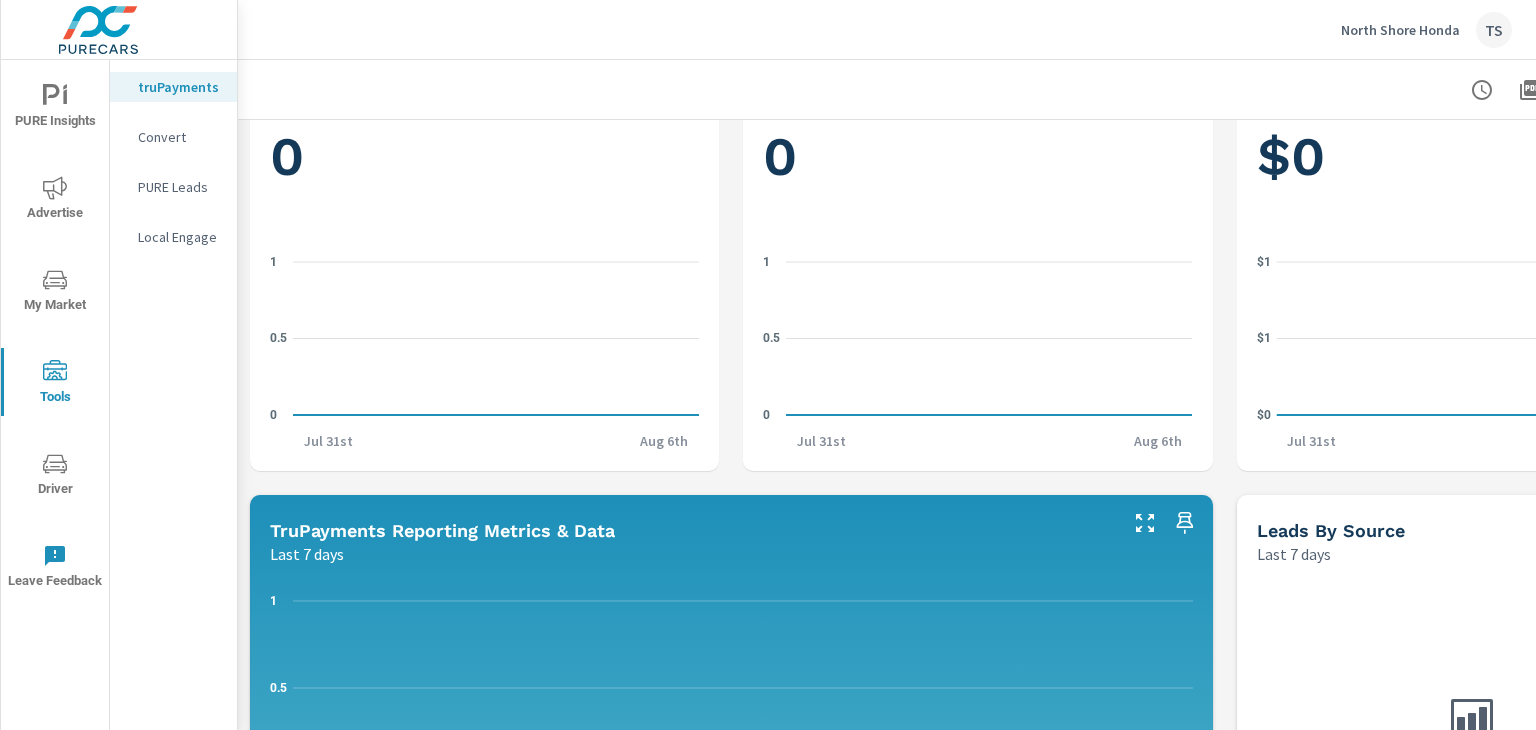 scroll, scrollTop: 0, scrollLeft: 0, axis: both 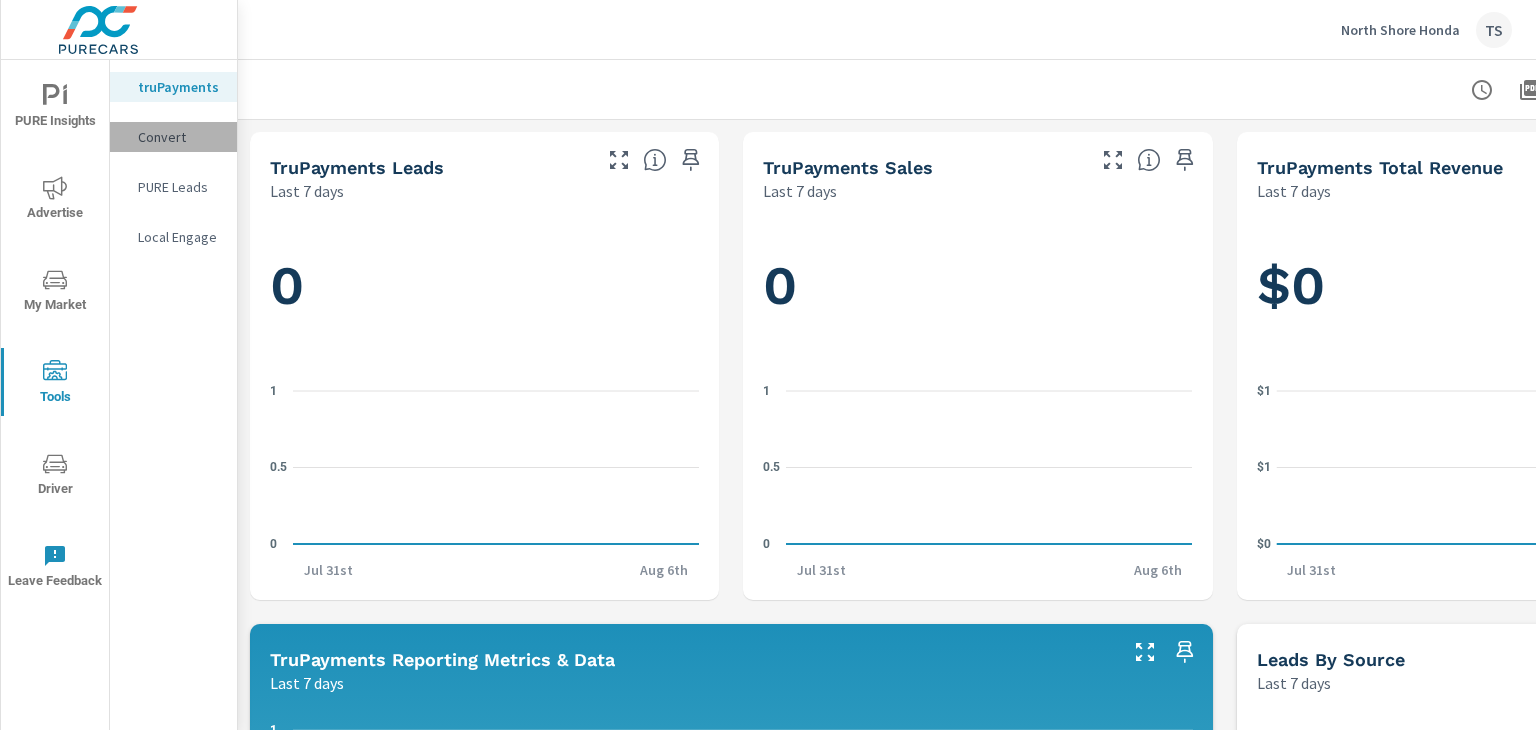 click on "Convert" at bounding box center [179, 137] 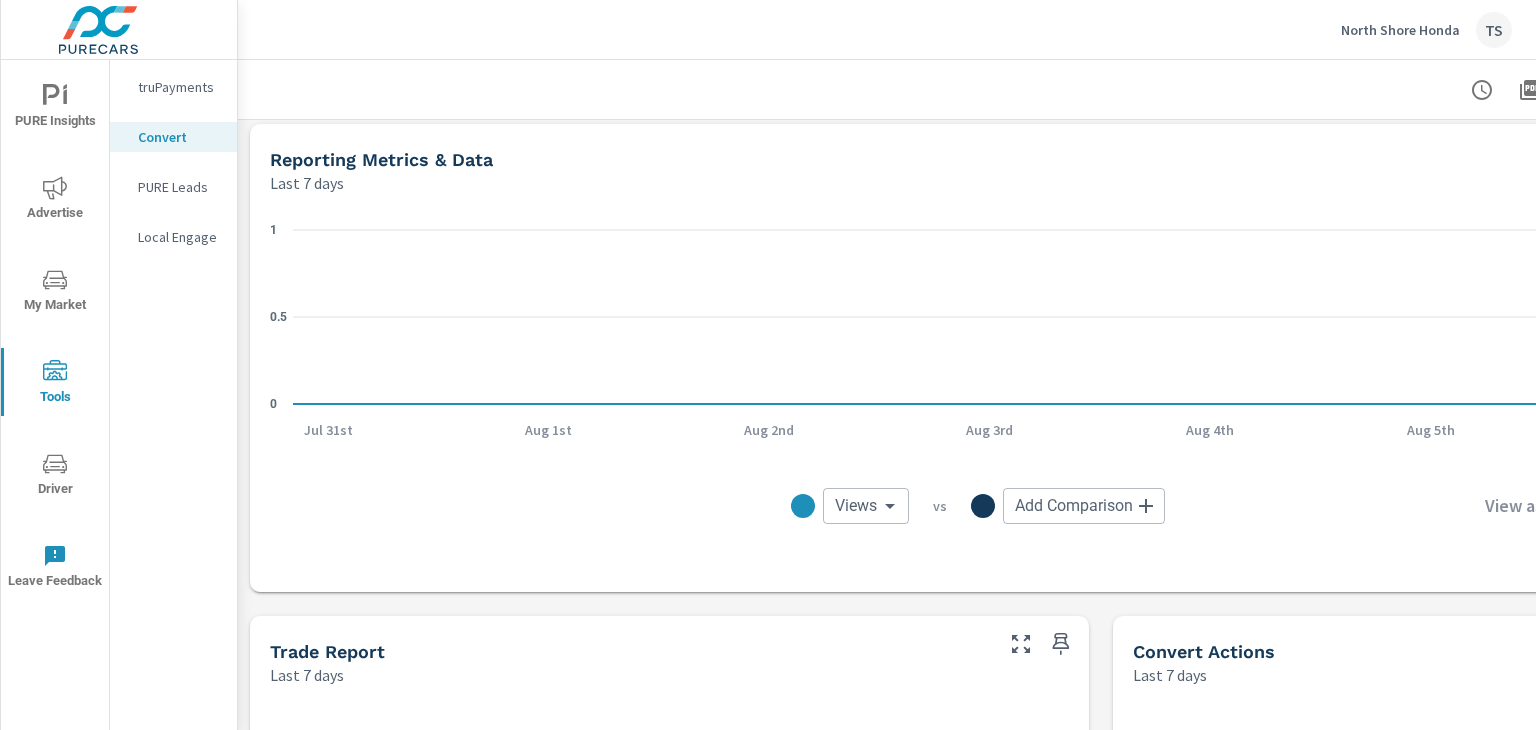 scroll, scrollTop: 500, scrollLeft: 0, axis: vertical 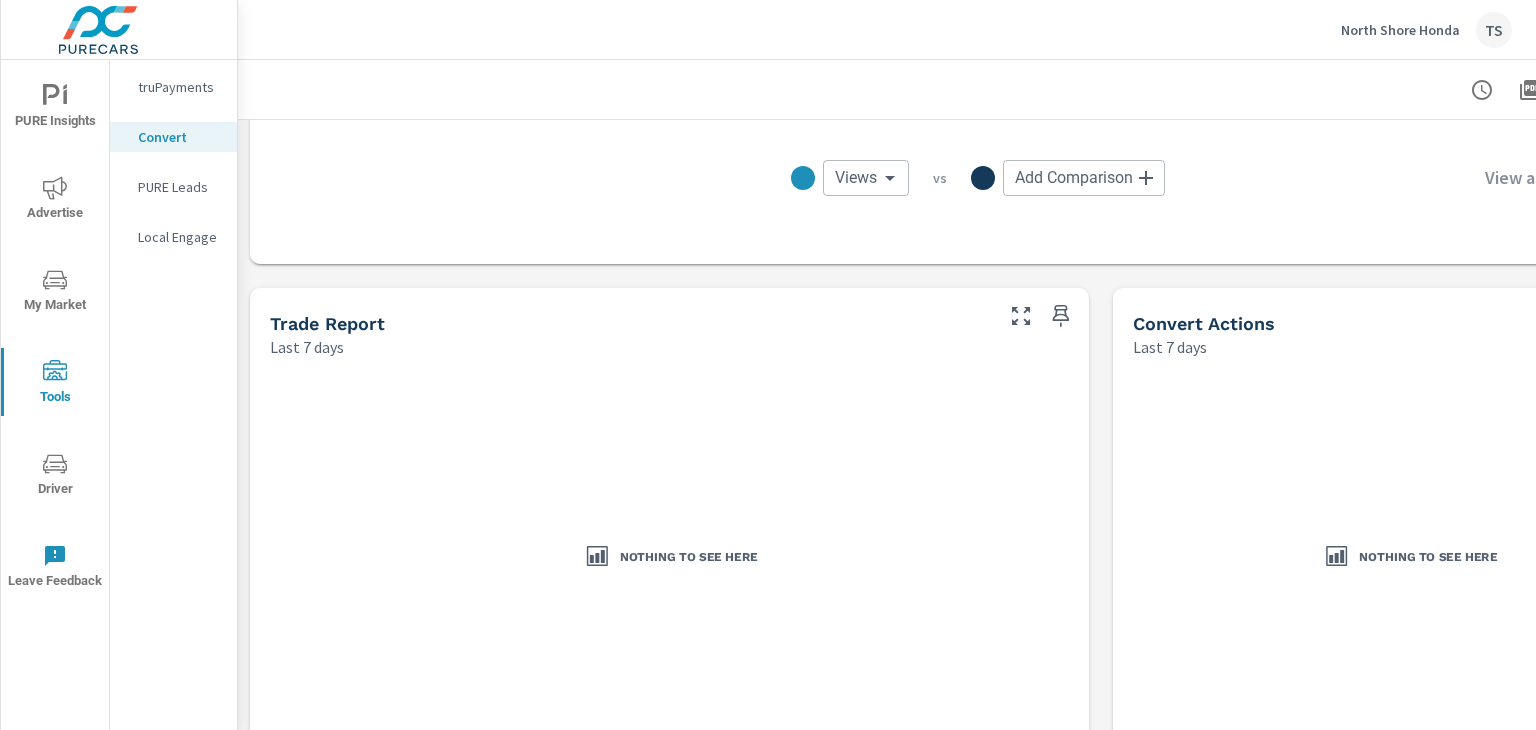 click on "PURE Leads" at bounding box center (179, 187) 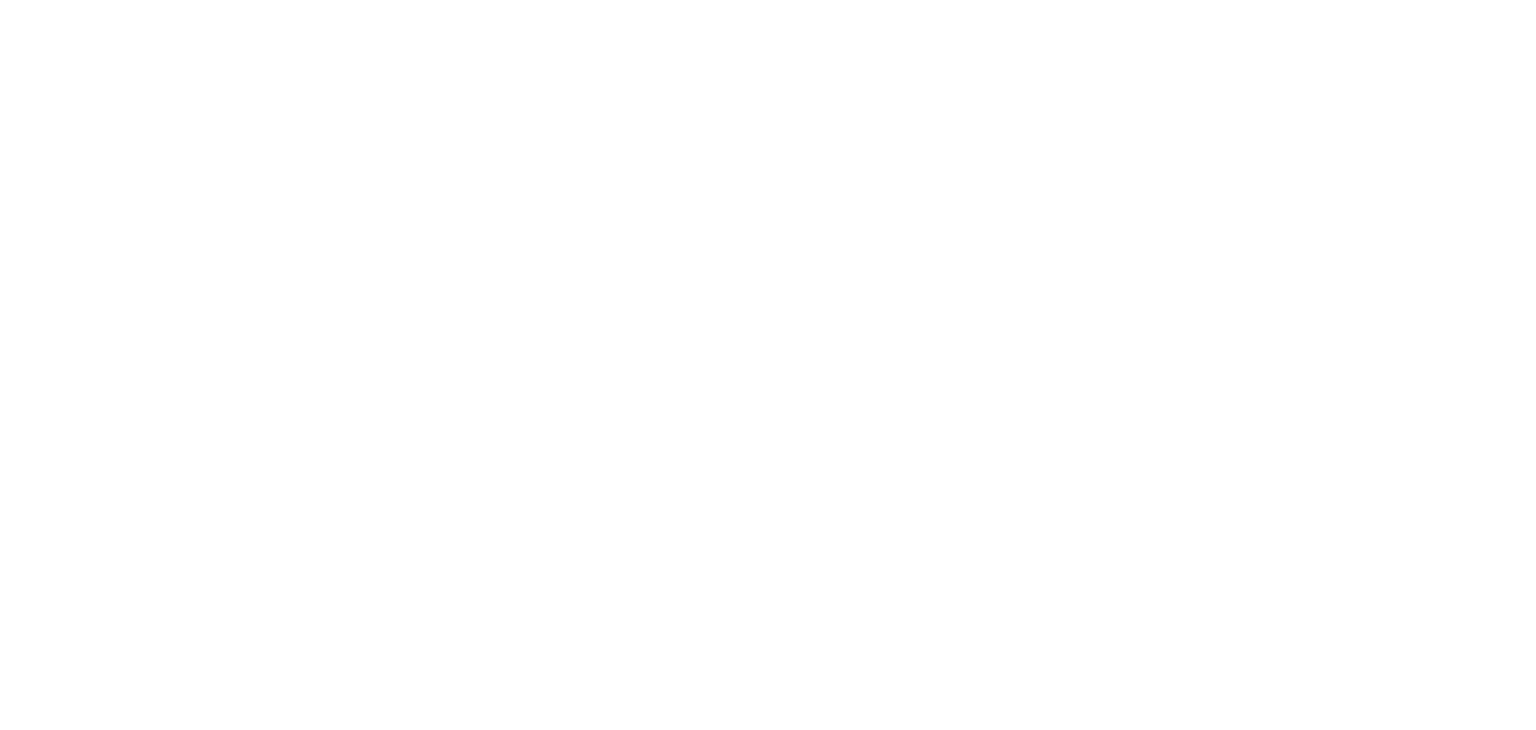 scroll, scrollTop: 0, scrollLeft: 0, axis: both 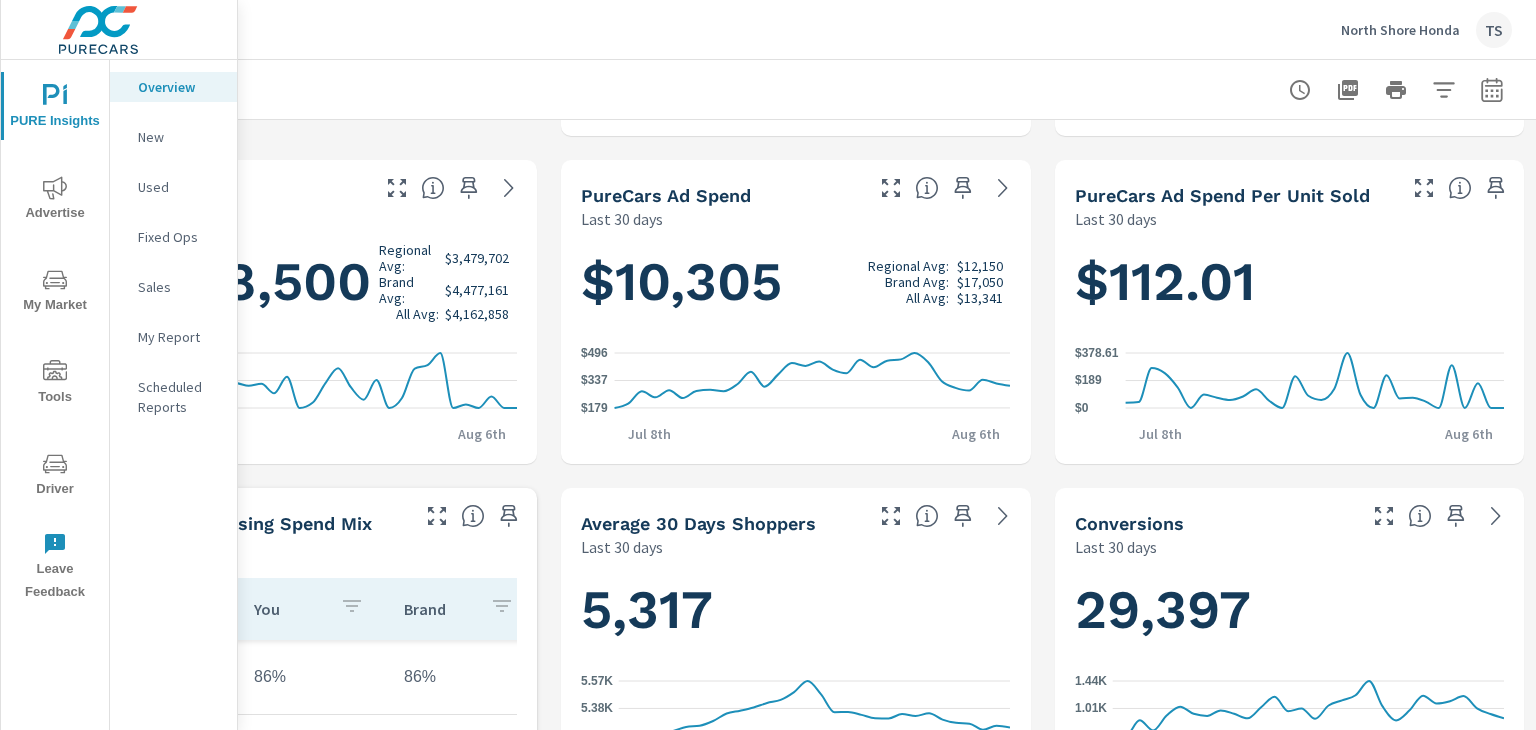 click on "$0    $189    $378.61" 